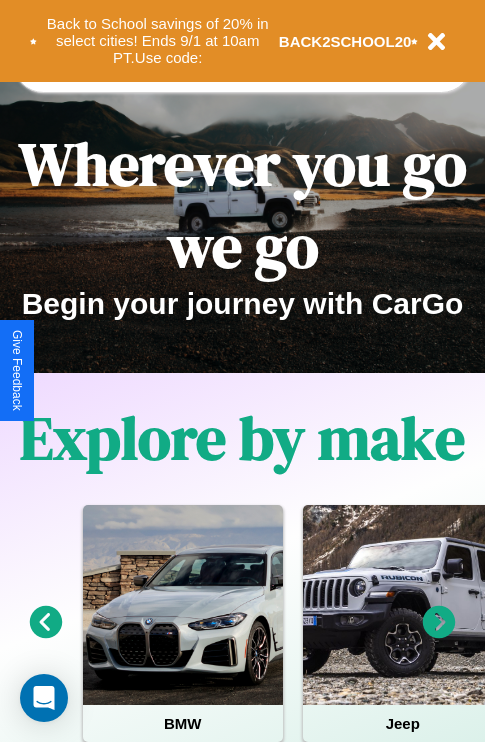scroll, scrollTop: 1285, scrollLeft: 0, axis: vertical 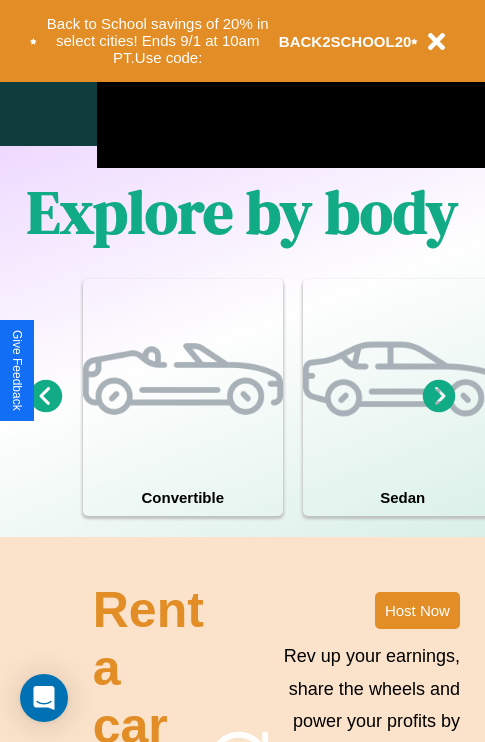 click 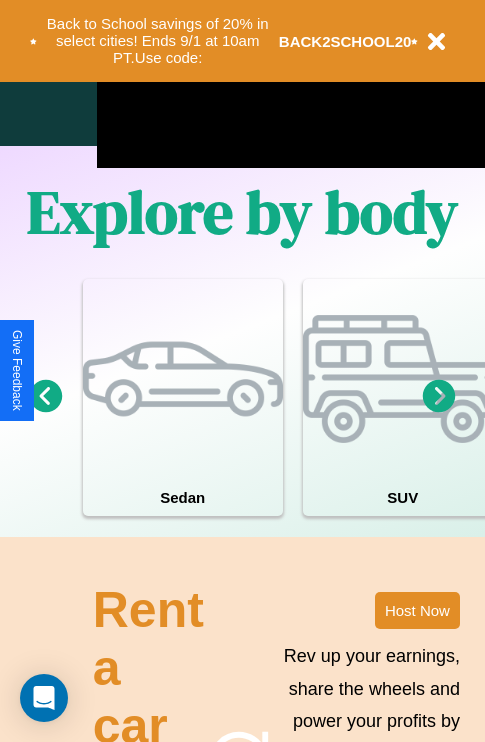 click 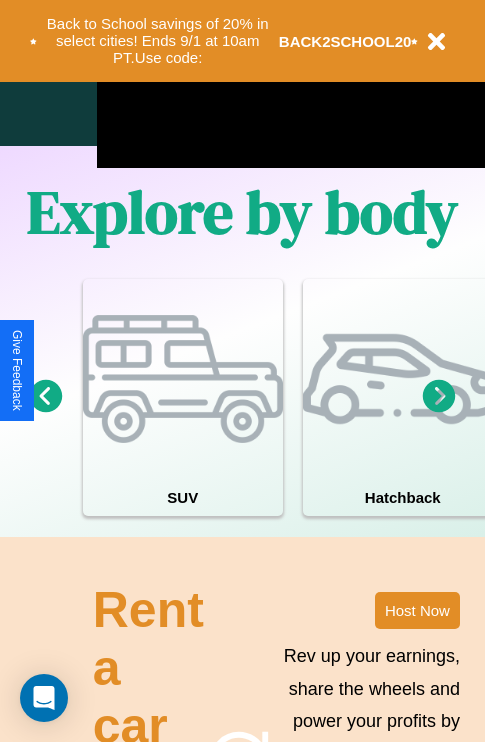 click 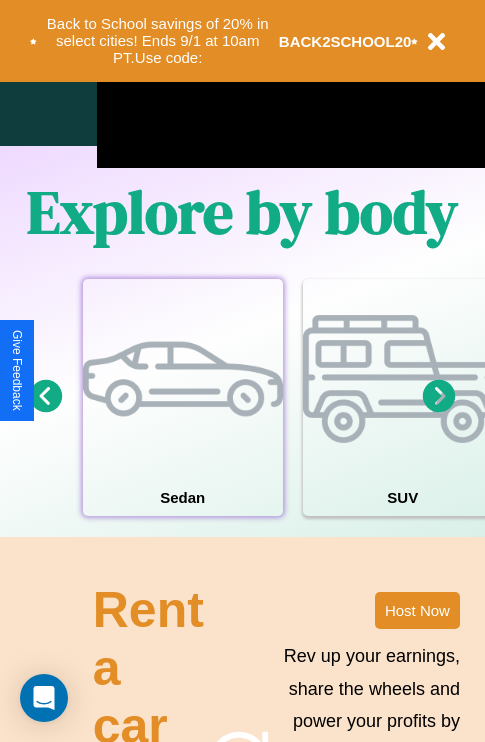 click at bounding box center (183, 379) 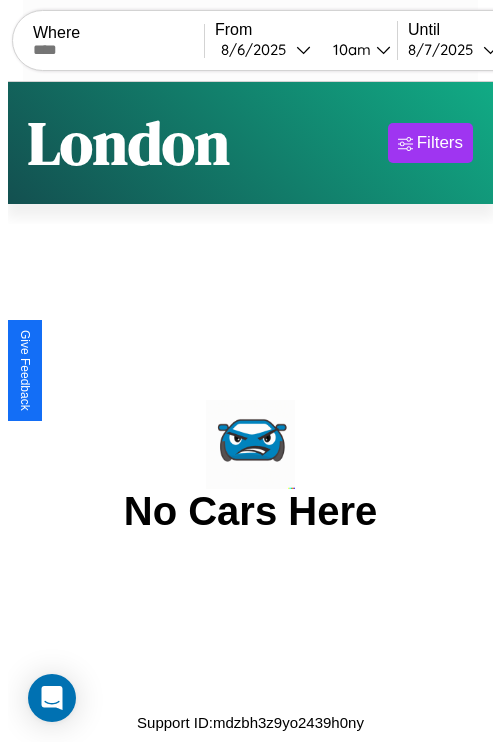 scroll, scrollTop: 0, scrollLeft: 0, axis: both 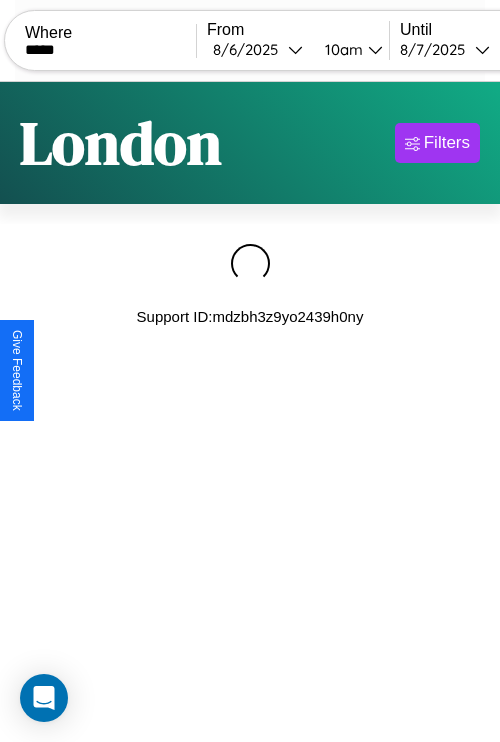 type on "*****" 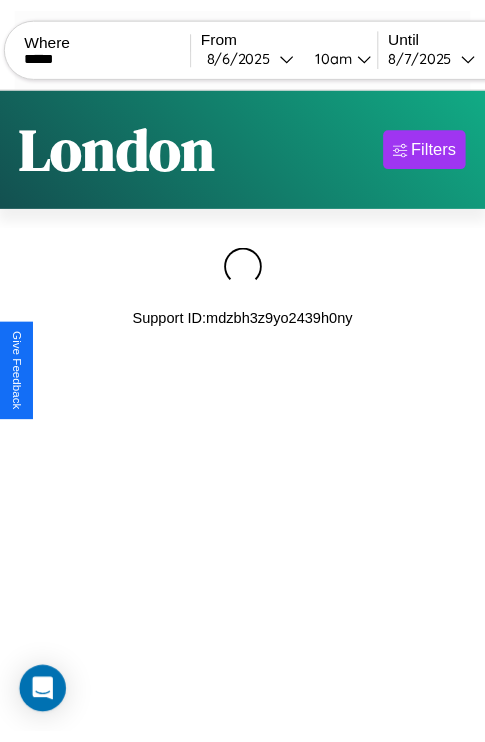 scroll, scrollTop: 0, scrollLeft: 158, axis: horizontal 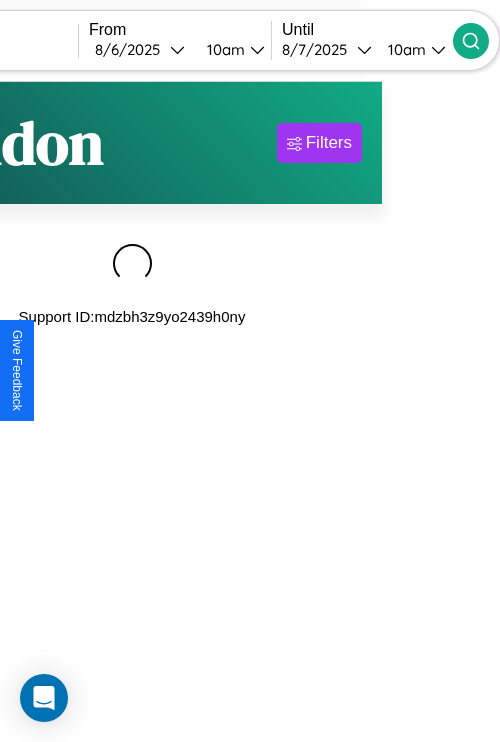 click 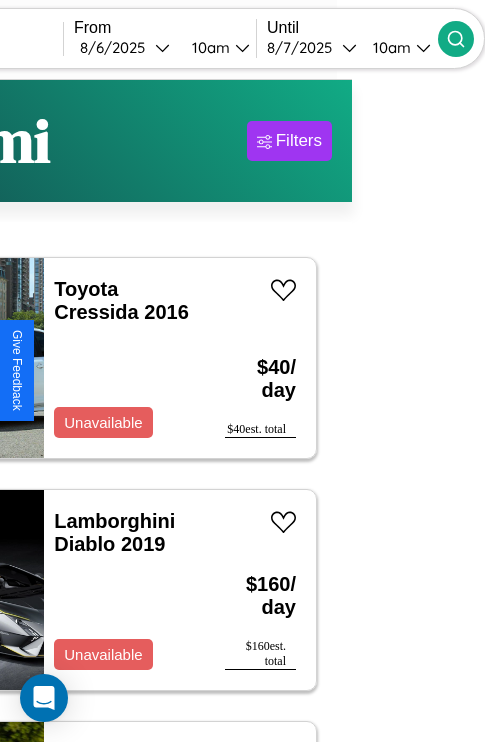 scroll, scrollTop: 95, scrollLeft: 35, axis: both 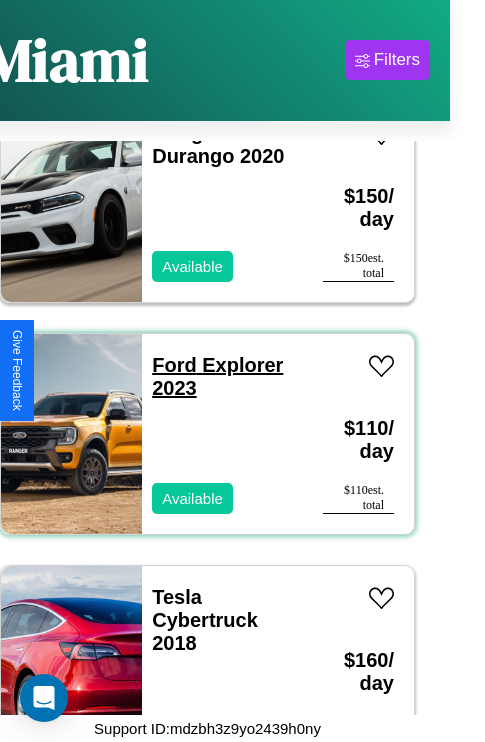 click on "Ford   Explorer   2023" at bounding box center [217, 376] 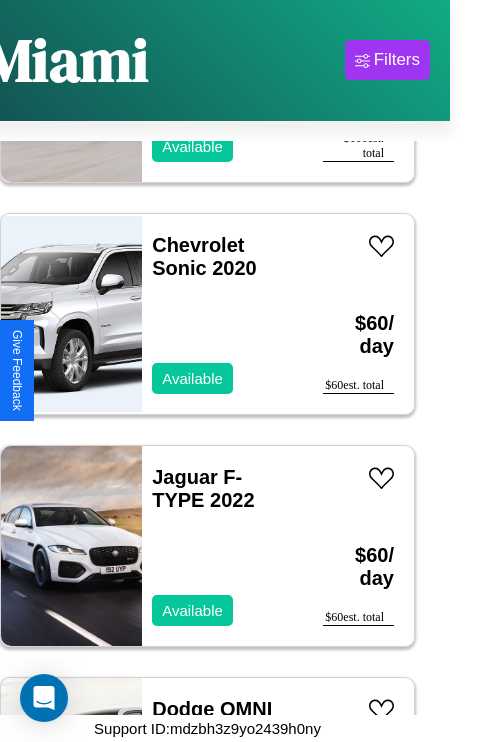 scroll, scrollTop: 20259, scrollLeft: 0, axis: vertical 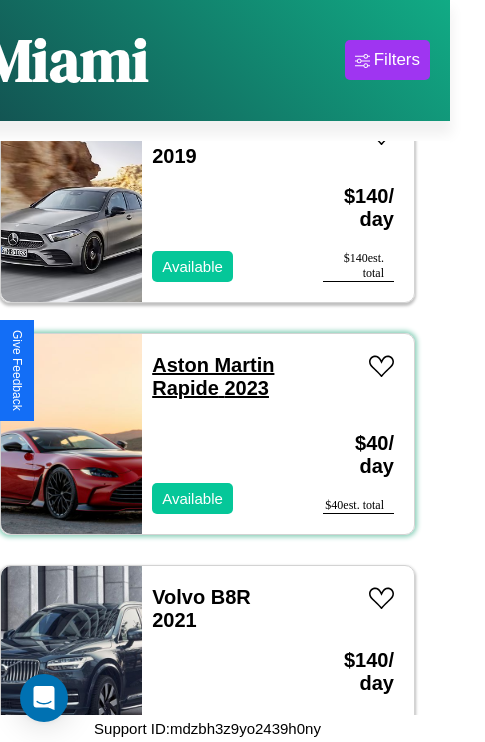 click on "Aston Martin   Rapide   2023" at bounding box center (213, 376) 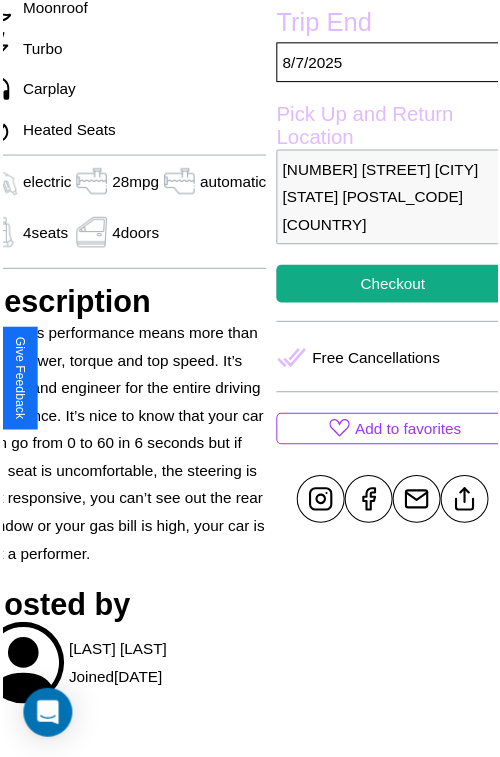 scroll, scrollTop: 639, scrollLeft: 96, axis: both 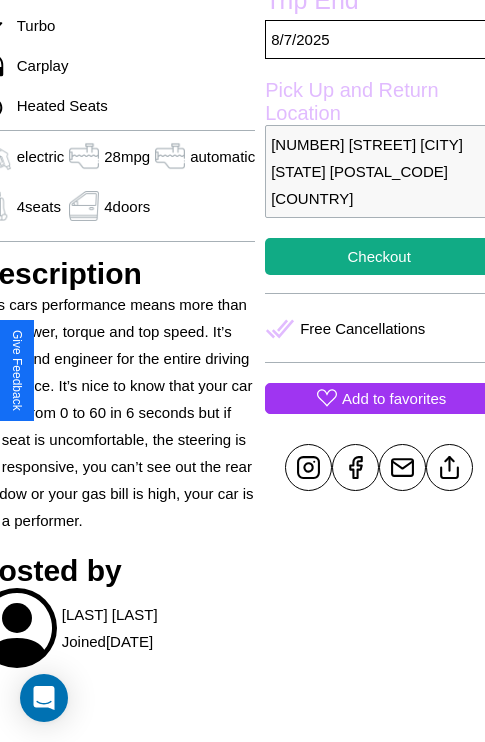 click on "Add to favorites" at bounding box center [394, 398] 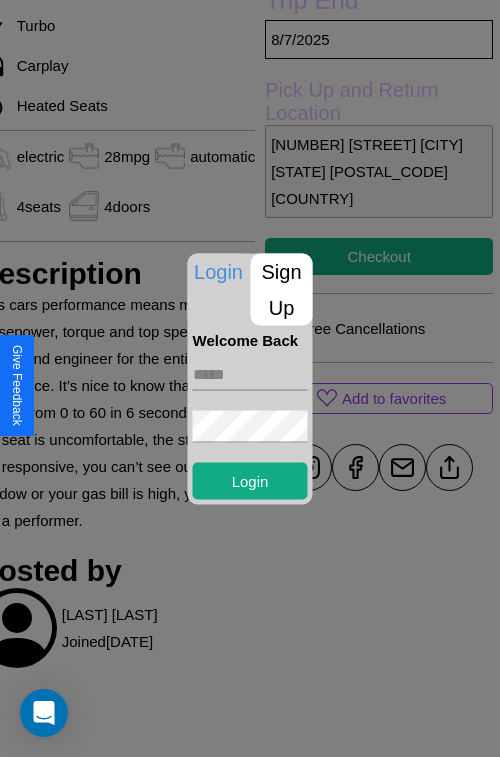 click on "Sign Up" at bounding box center (282, 289) 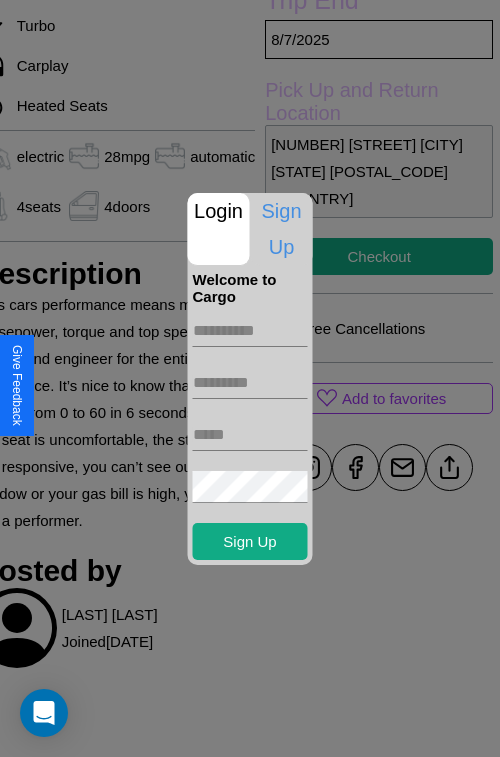 click at bounding box center (250, 331) 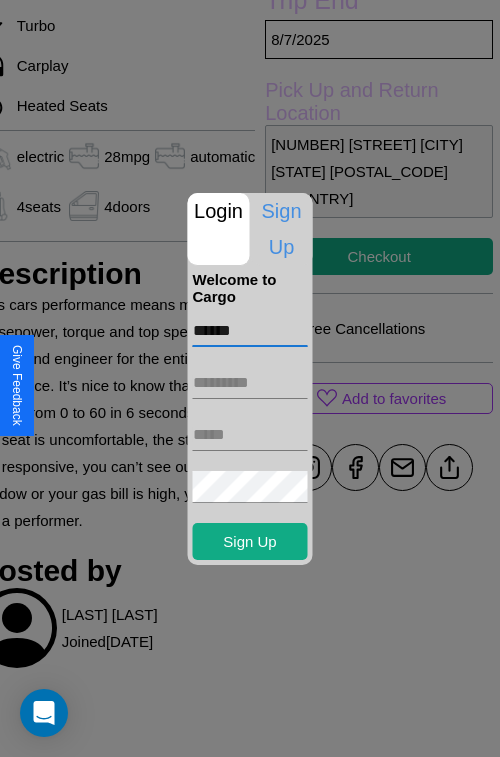 type on "******" 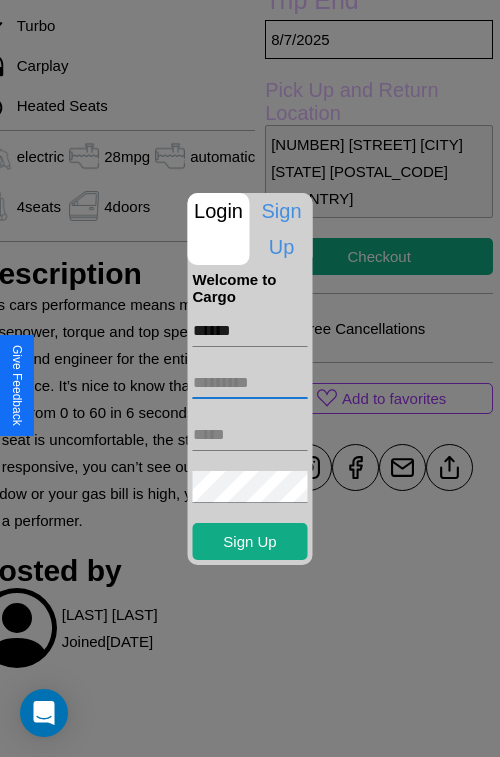 click at bounding box center (250, 383) 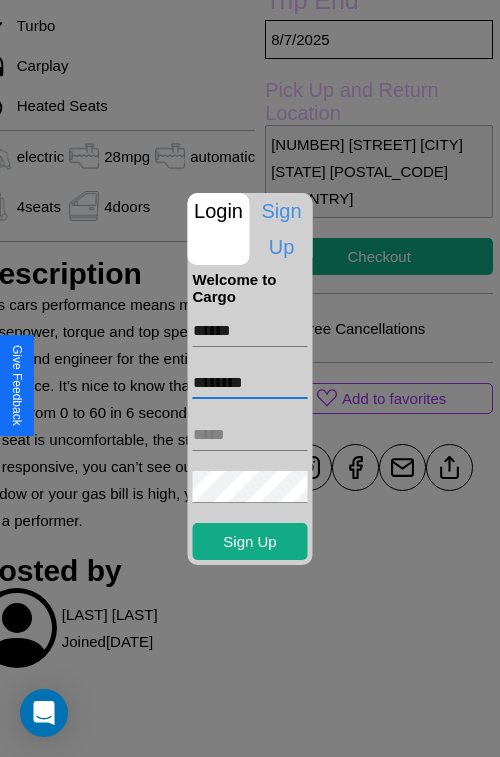 type on "********" 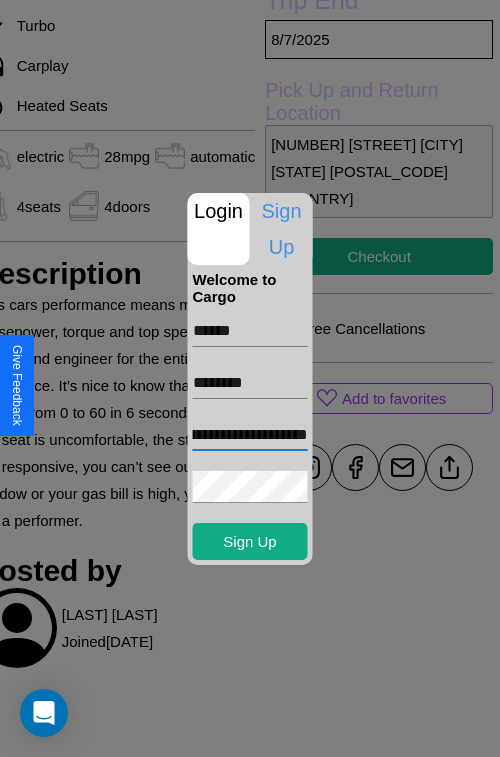 scroll, scrollTop: 0, scrollLeft: 90, axis: horizontal 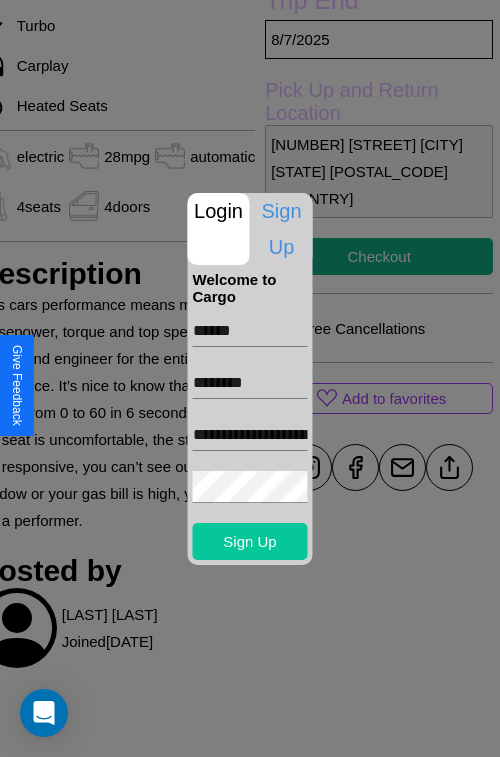 click on "Sign Up" at bounding box center (250, 541) 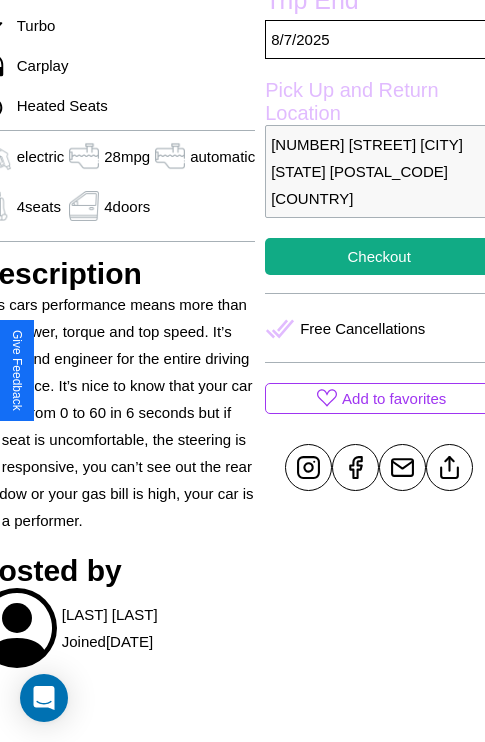 scroll, scrollTop: 639, scrollLeft: 96, axis: both 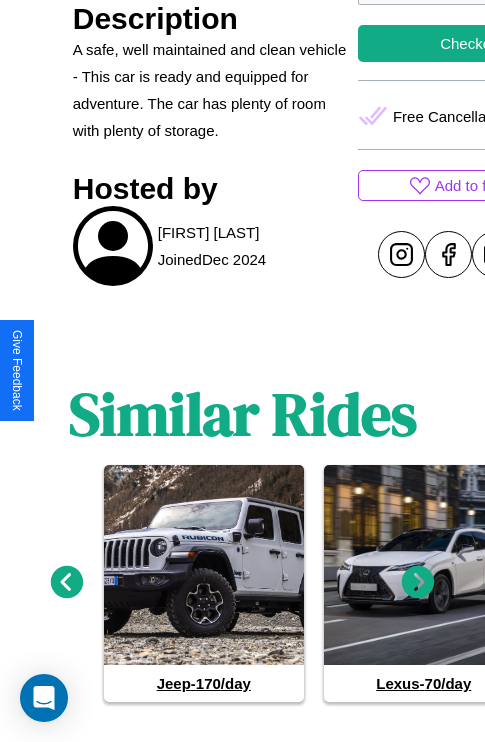 click 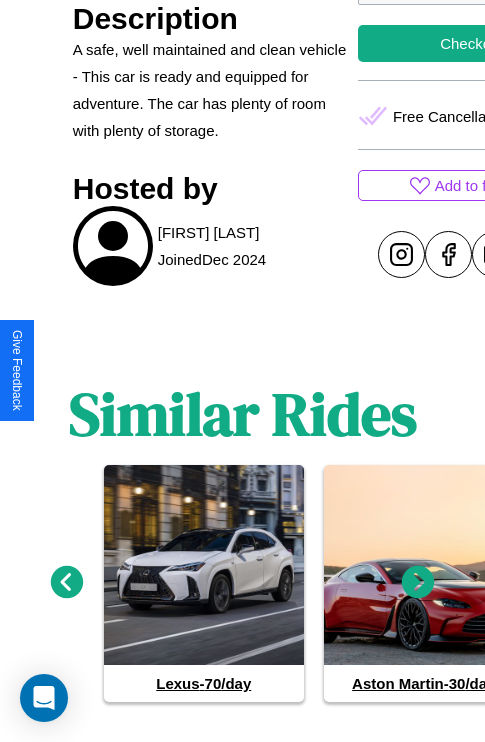 click 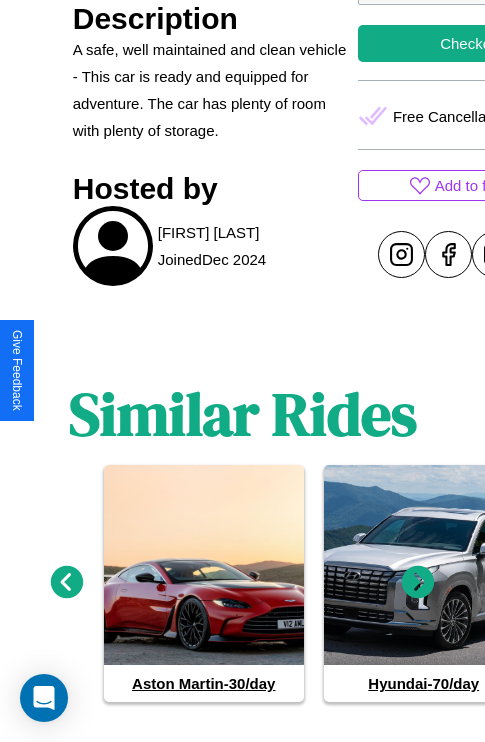 click 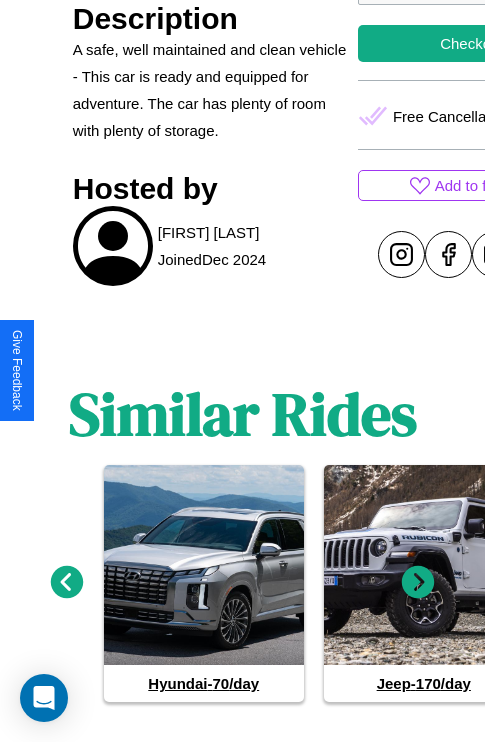 click 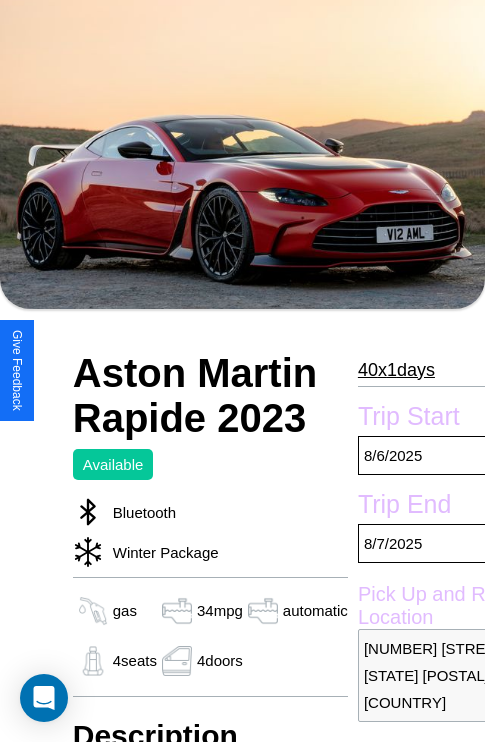 scroll, scrollTop: 135, scrollLeft: 0, axis: vertical 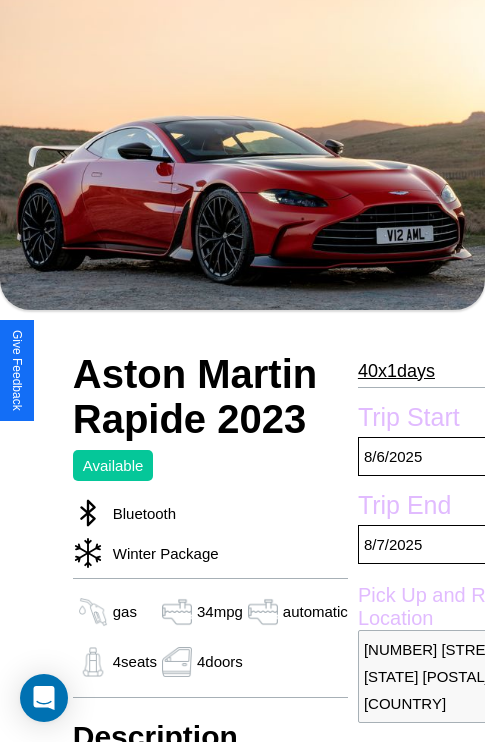 click on "40  x  1  days" at bounding box center (396, 371) 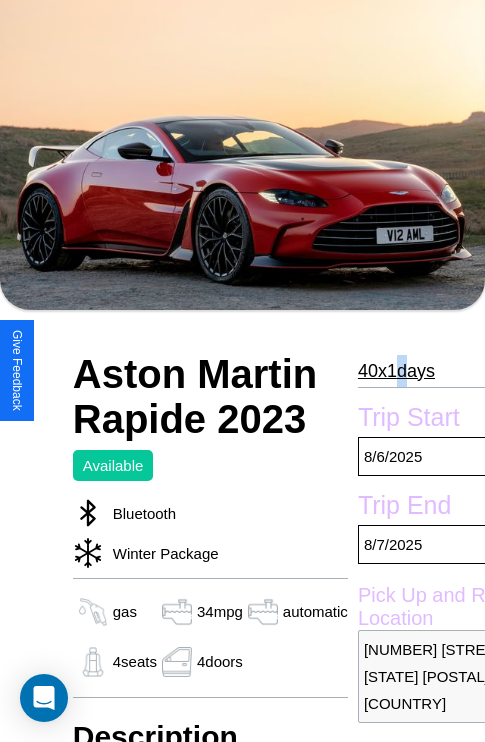 click on "40  x  1  days" at bounding box center (396, 371) 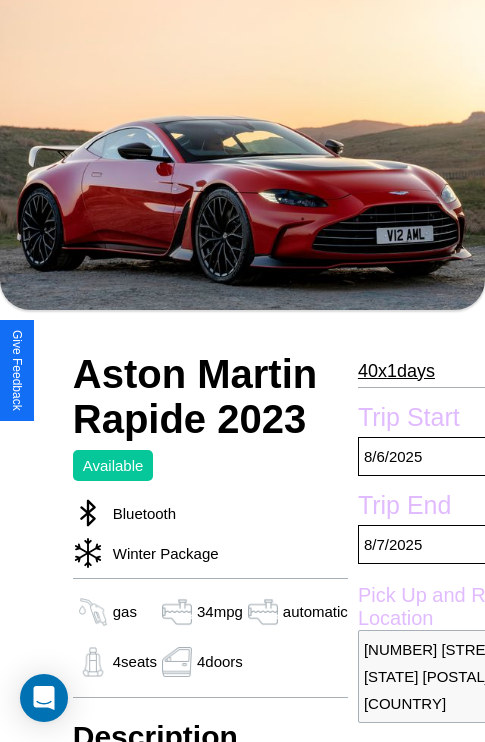 click on "40  x  1  days" at bounding box center [396, 371] 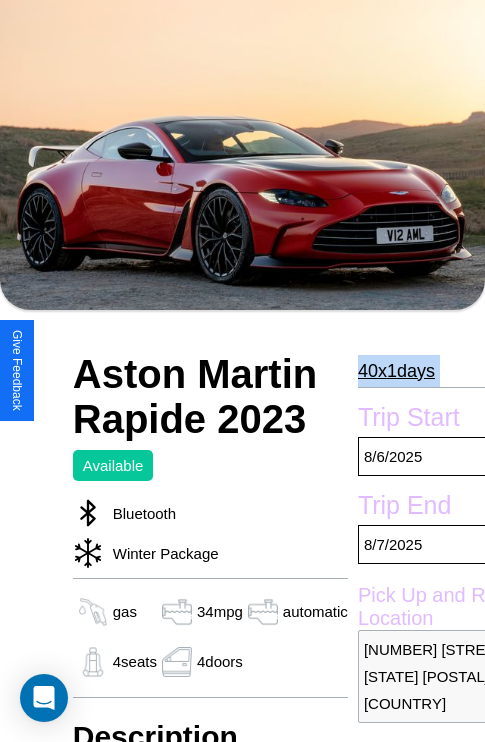 click on "40  x  1  days" at bounding box center [396, 371] 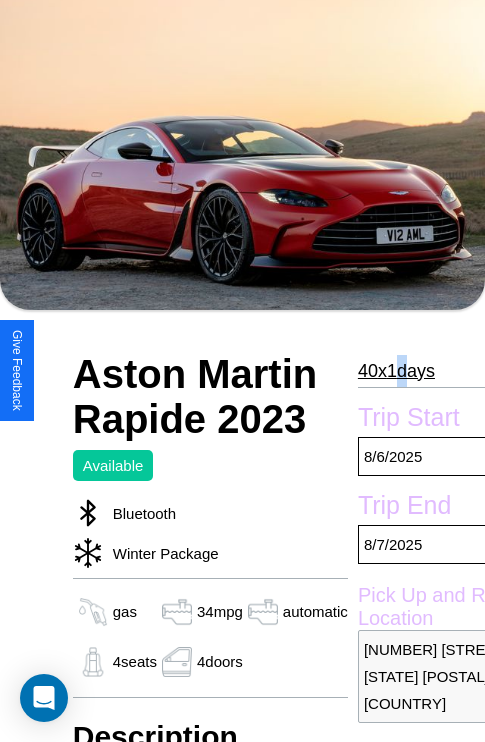 click on "40  x  1  days" at bounding box center (396, 371) 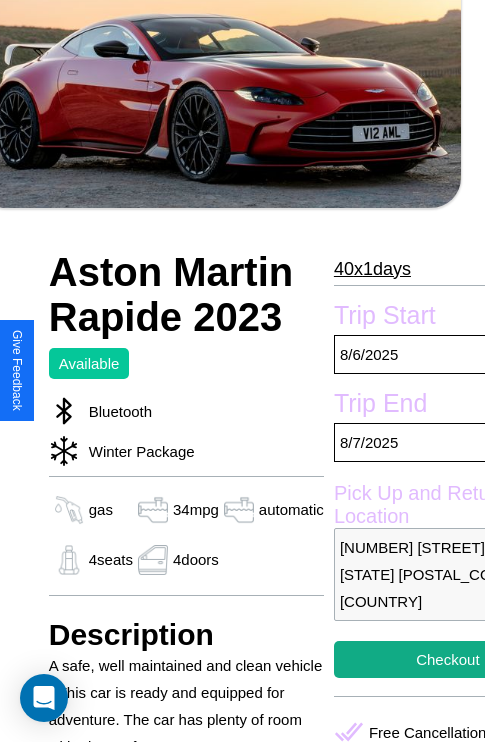 scroll, scrollTop: 499, scrollLeft: 84, axis: both 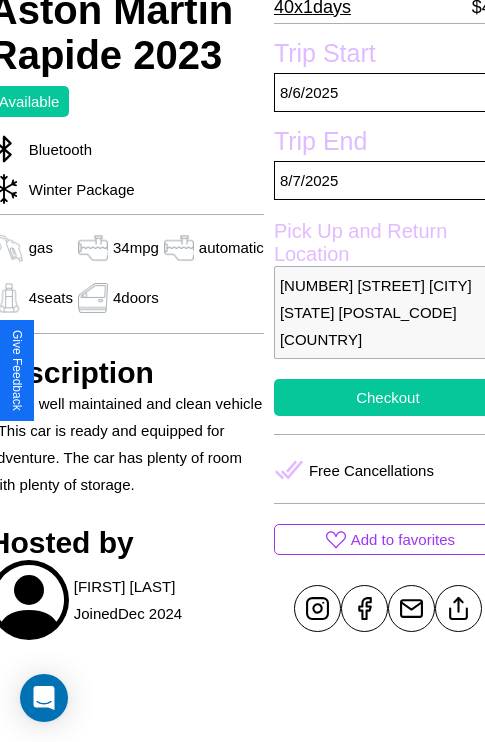 click on "Checkout" at bounding box center [388, 397] 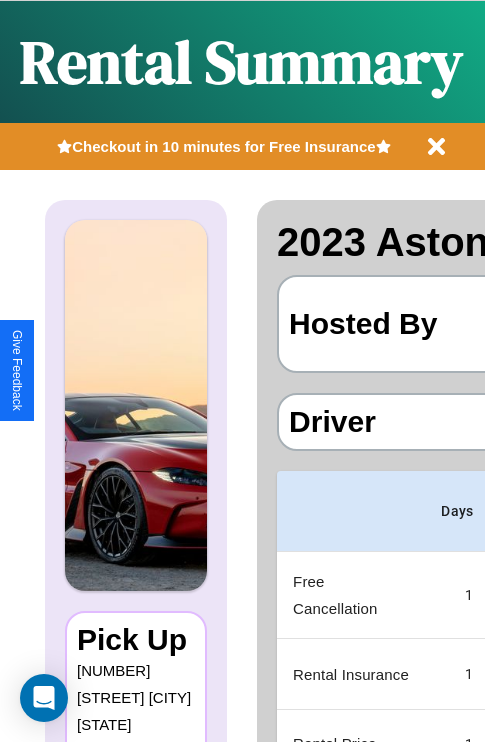 scroll, scrollTop: 0, scrollLeft: 378, axis: horizontal 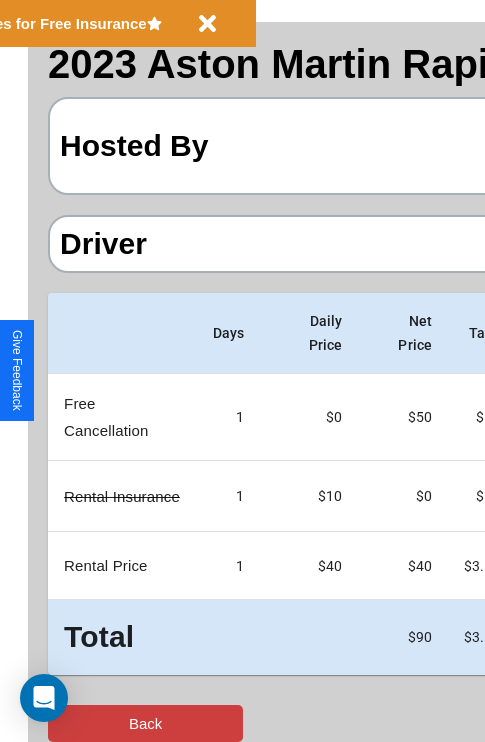 click on "Back" at bounding box center [145, 723] 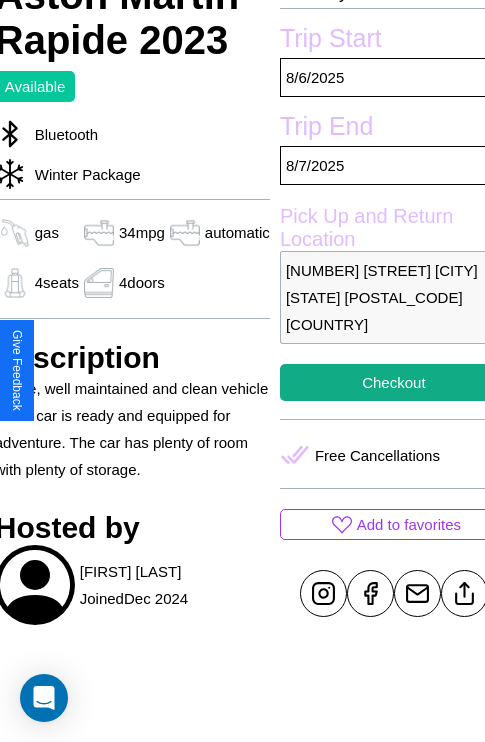 scroll, scrollTop: 557, scrollLeft: 84, axis: both 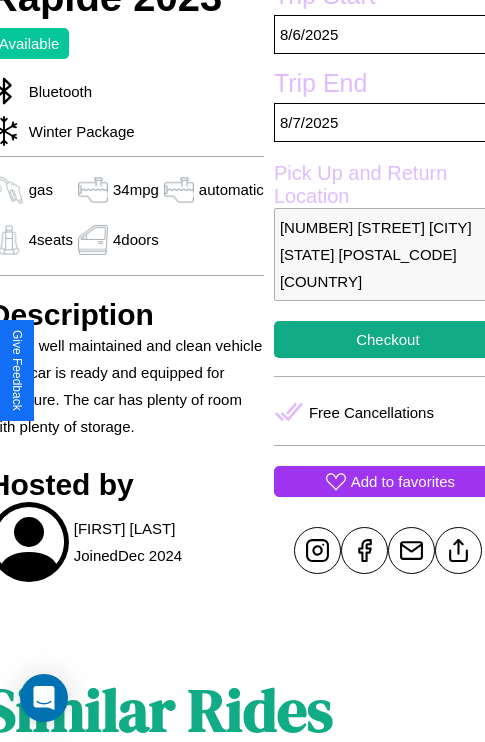 click on "Add to favorites" at bounding box center (403, 481) 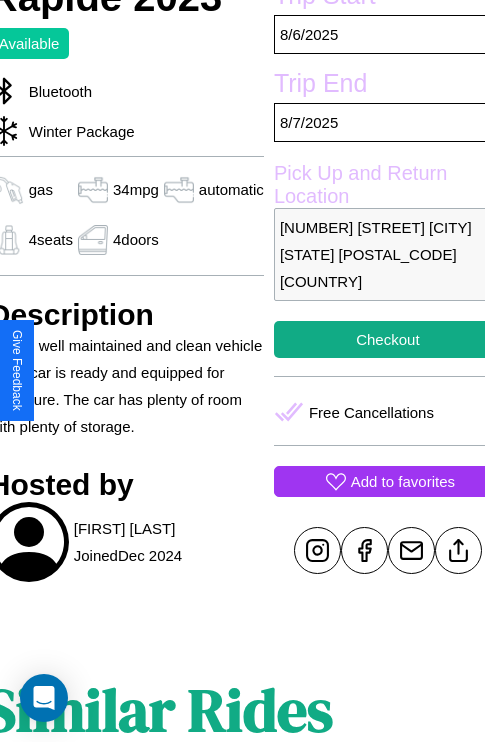 scroll, scrollTop: 499, scrollLeft: 84, axis: both 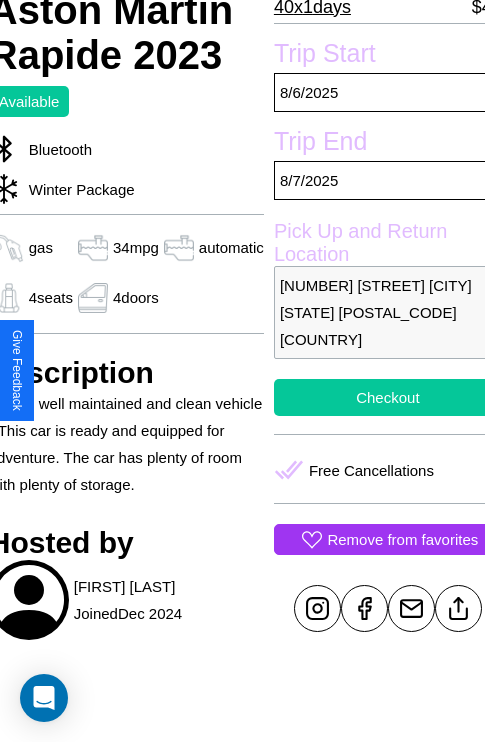 click on "Checkout" at bounding box center [388, 397] 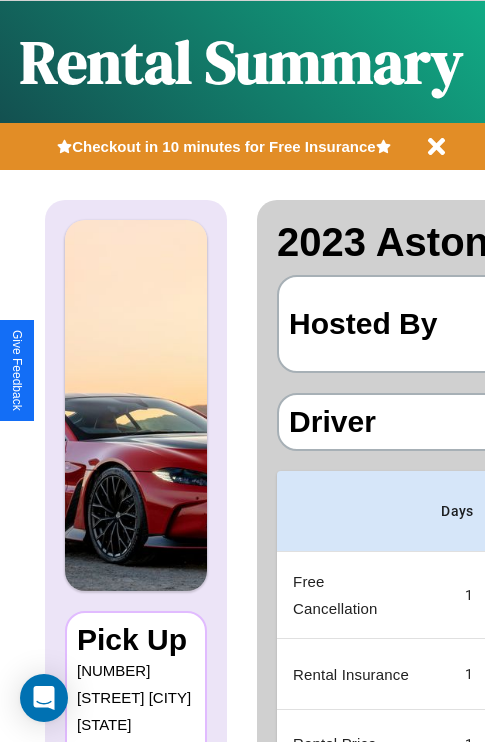 scroll, scrollTop: 0, scrollLeft: 378, axis: horizontal 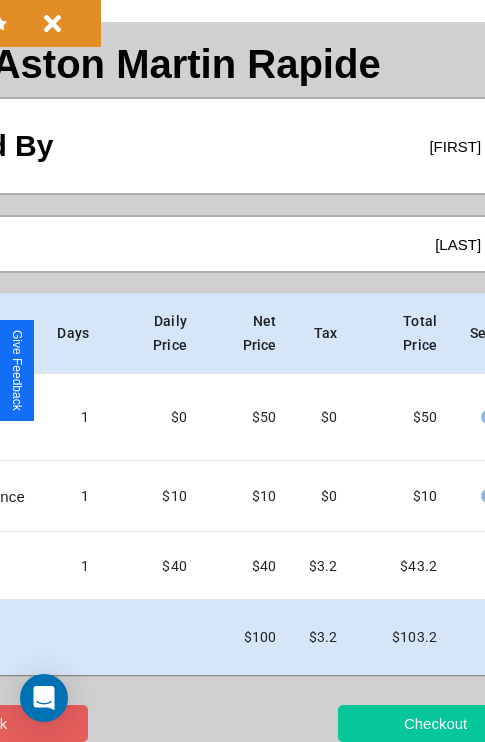click on "Checkout" at bounding box center [435, 723] 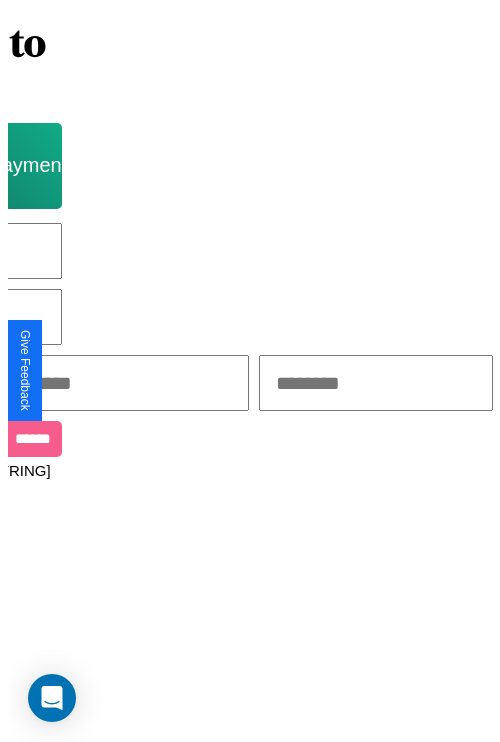 scroll, scrollTop: 0, scrollLeft: 0, axis: both 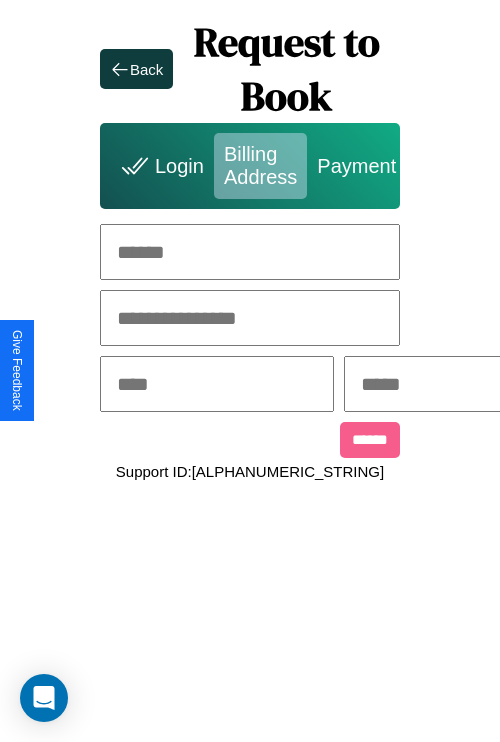 click at bounding box center [250, 252] 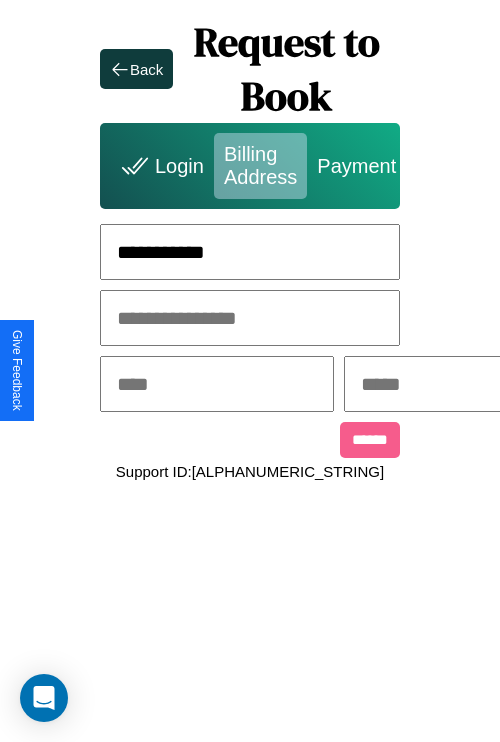 type on "**********" 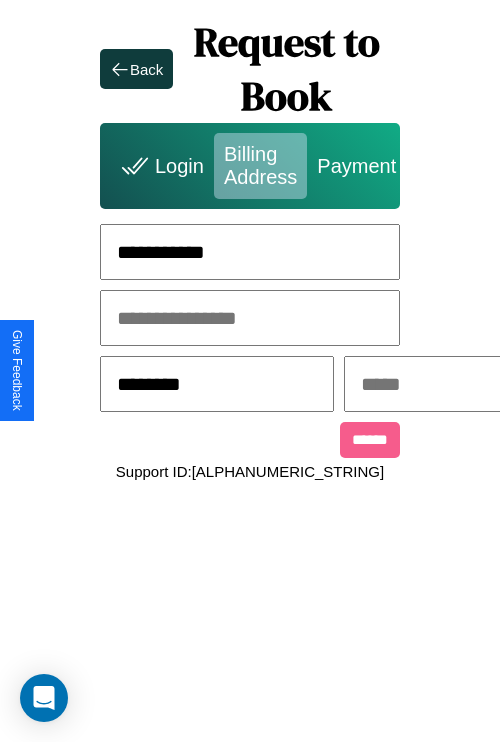 type on "********" 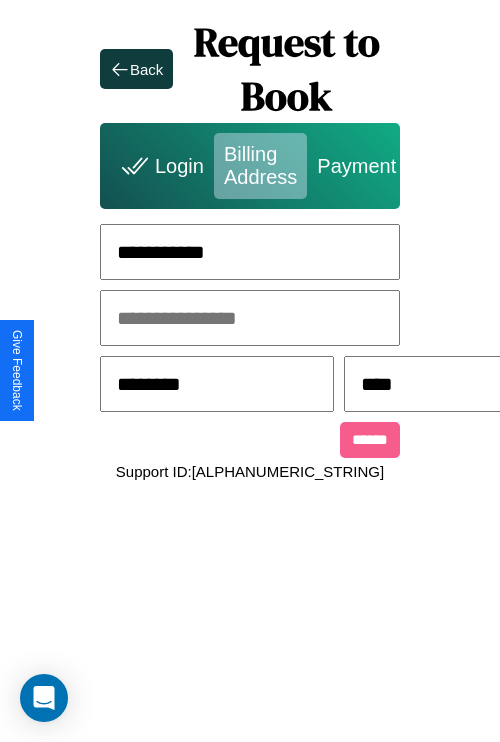 scroll, scrollTop: 0, scrollLeft: 517, axis: horizontal 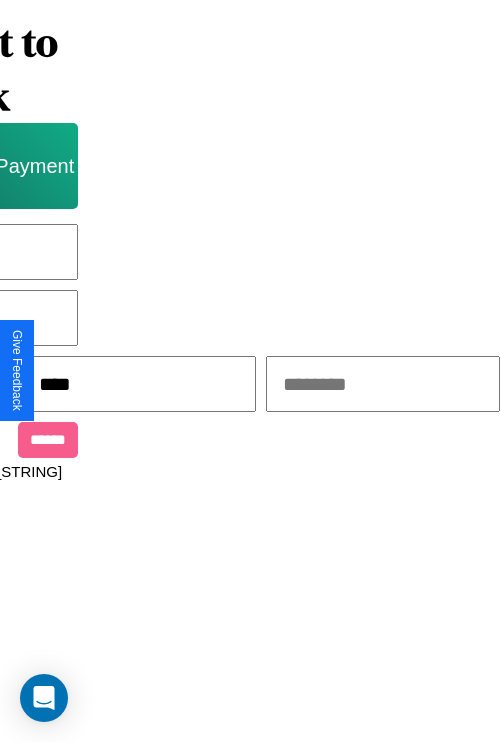 type on "****" 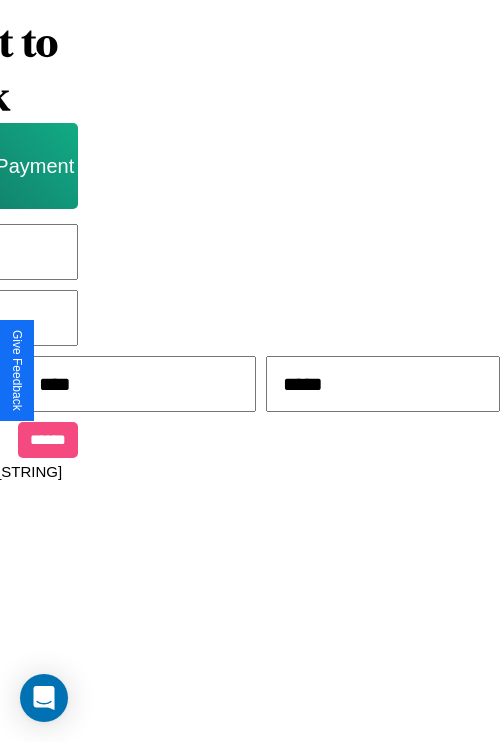 type on "*****" 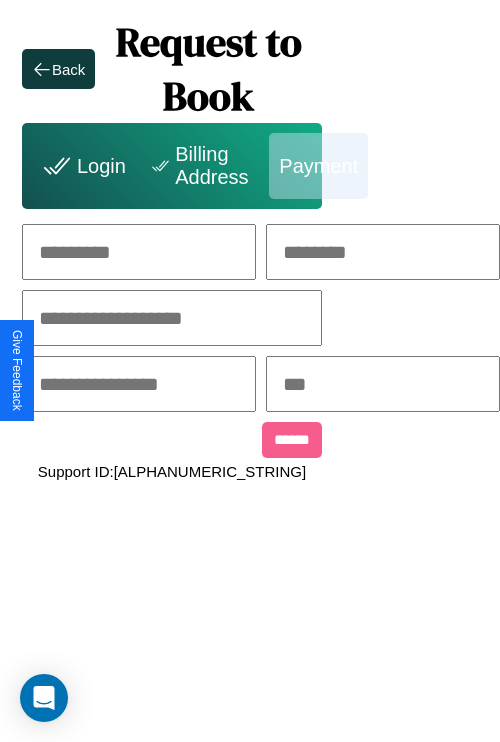 scroll, scrollTop: 0, scrollLeft: 208, axis: horizontal 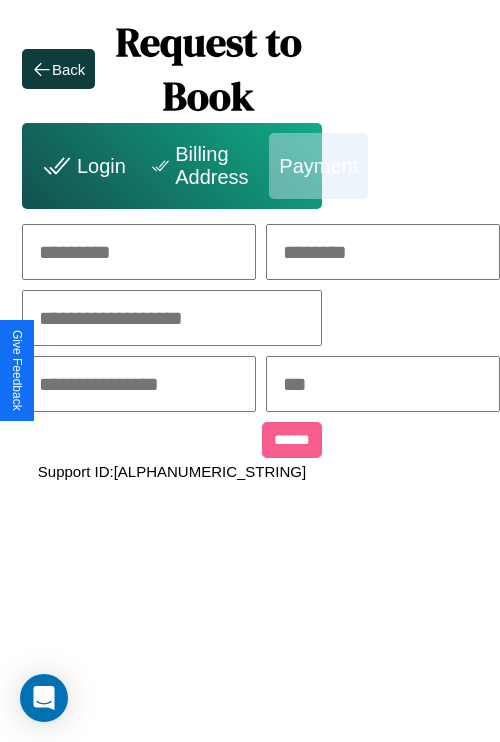 click at bounding box center (139, 252) 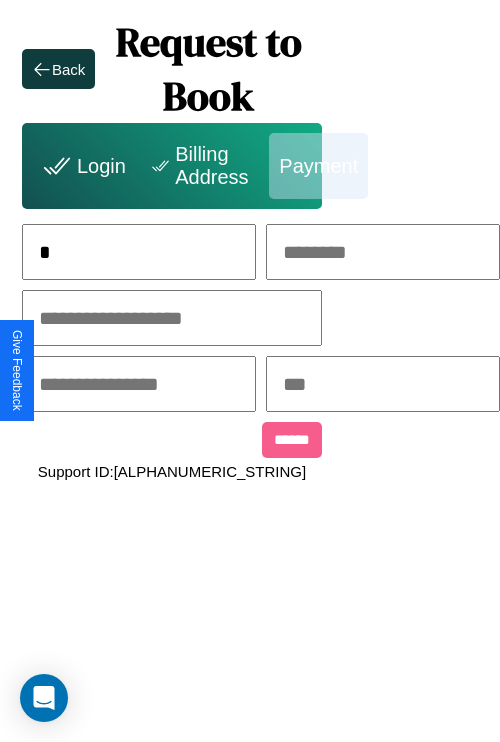 scroll, scrollTop: 0, scrollLeft: 131, axis: horizontal 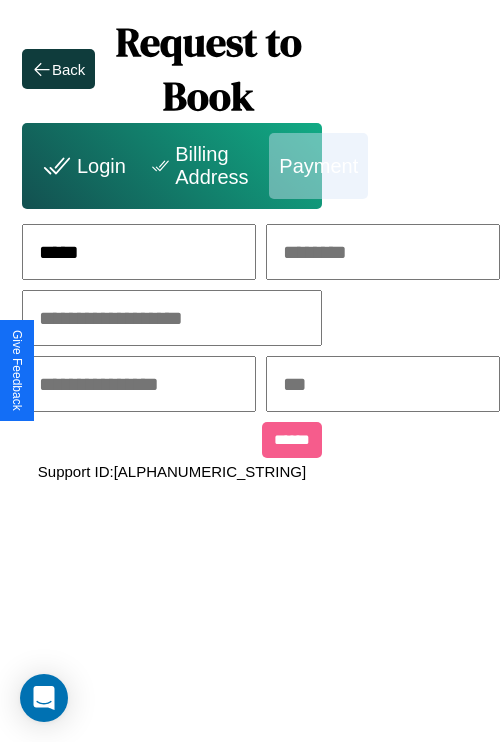 type on "*****" 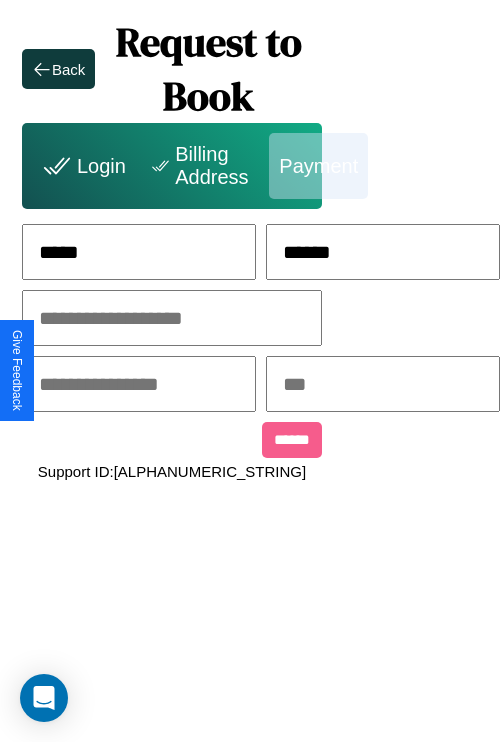 type on "******" 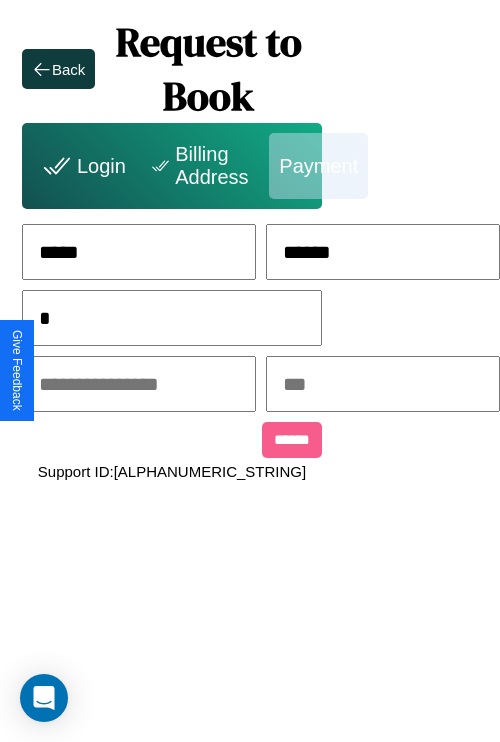 scroll, scrollTop: 0, scrollLeft: 128, axis: horizontal 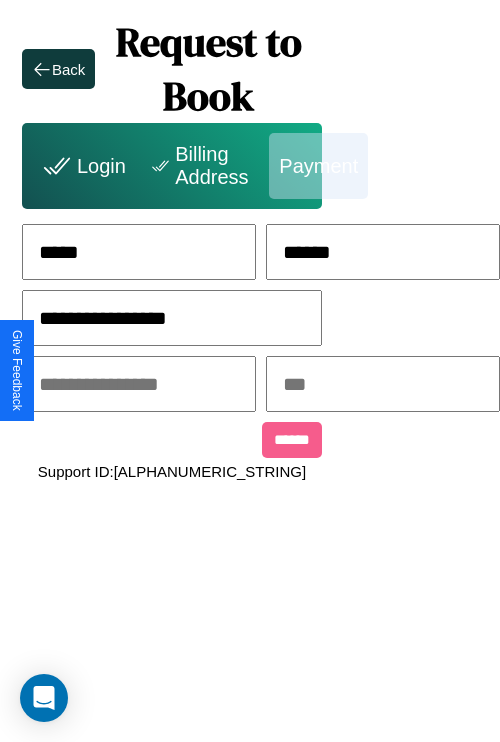 type on "**********" 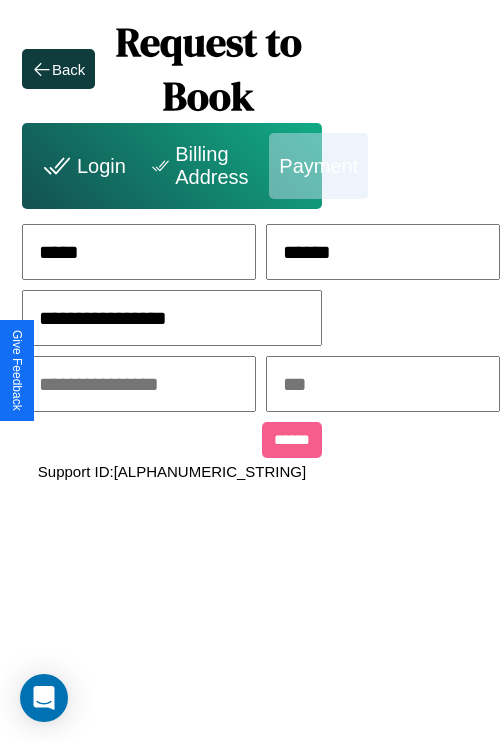 click at bounding box center [139, 384] 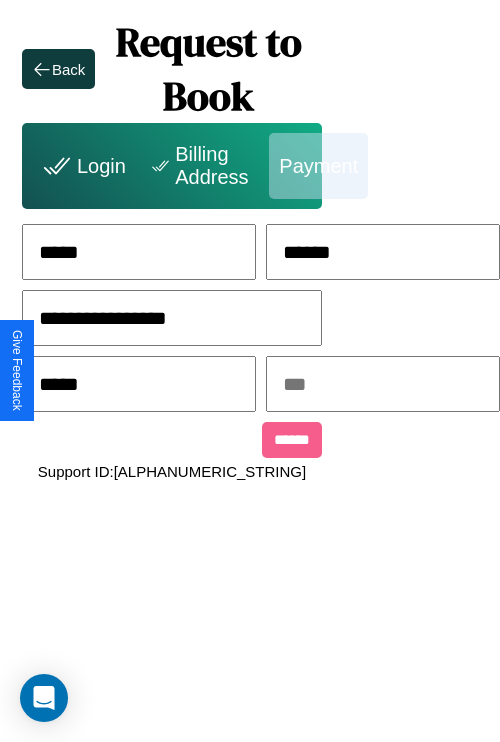type on "*****" 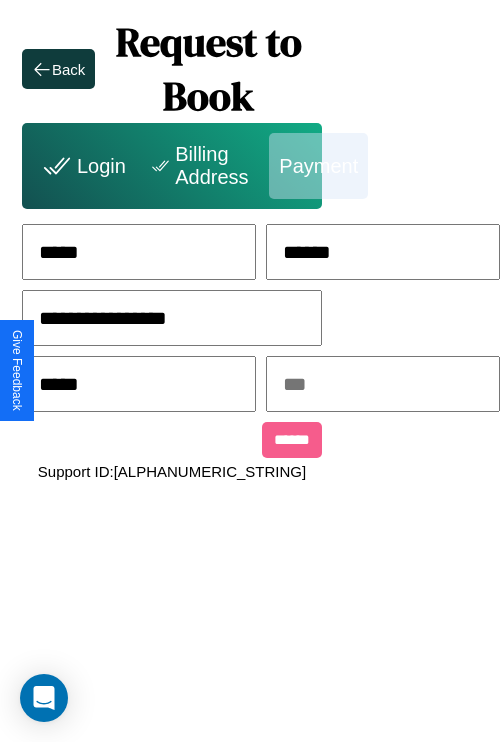 click at bounding box center [383, 384] 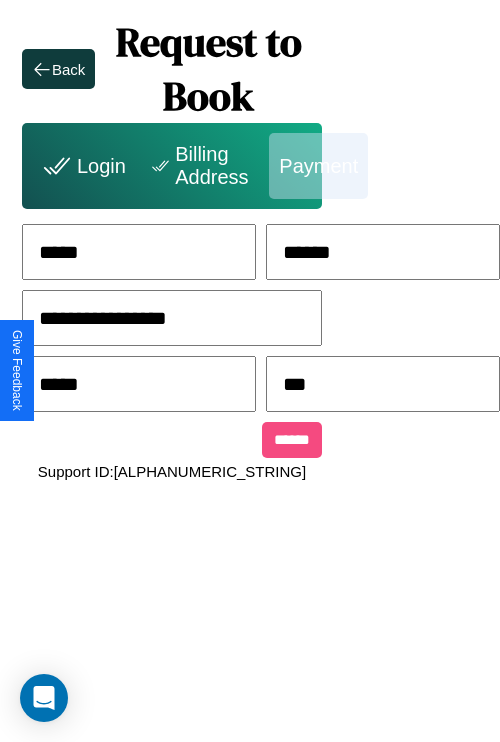 type on "***" 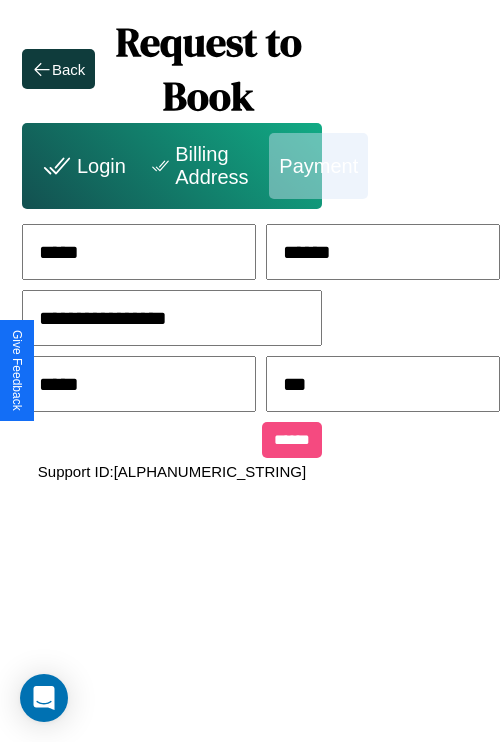 click on "******" at bounding box center [292, 440] 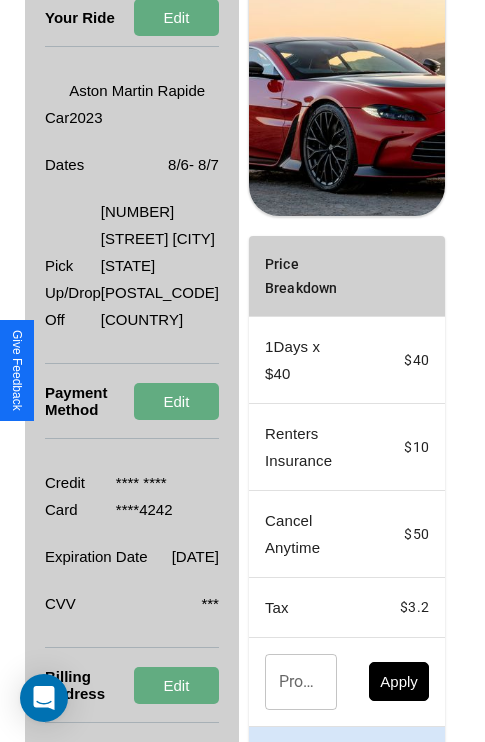 scroll, scrollTop: 455, scrollLeft: 72, axis: both 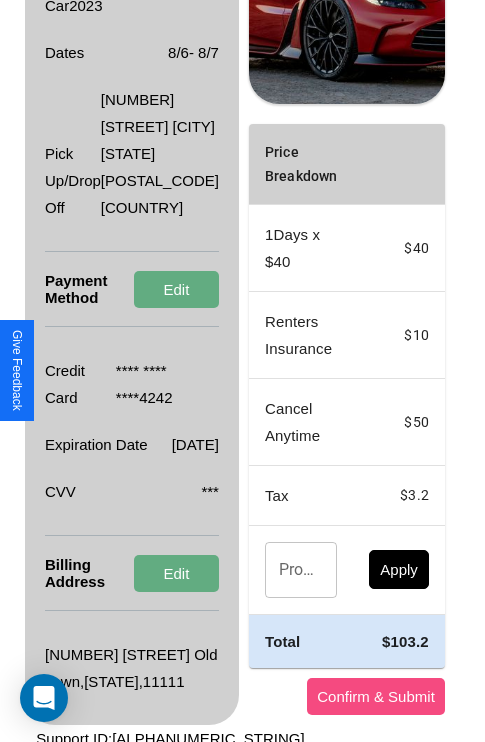 click on "Confirm & Submit" at bounding box center (376, 696) 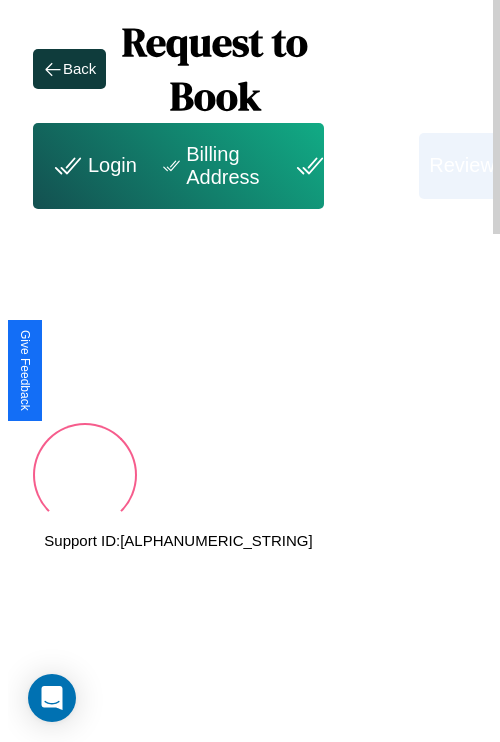 scroll, scrollTop: 0, scrollLeft: 72, axis: horizontal 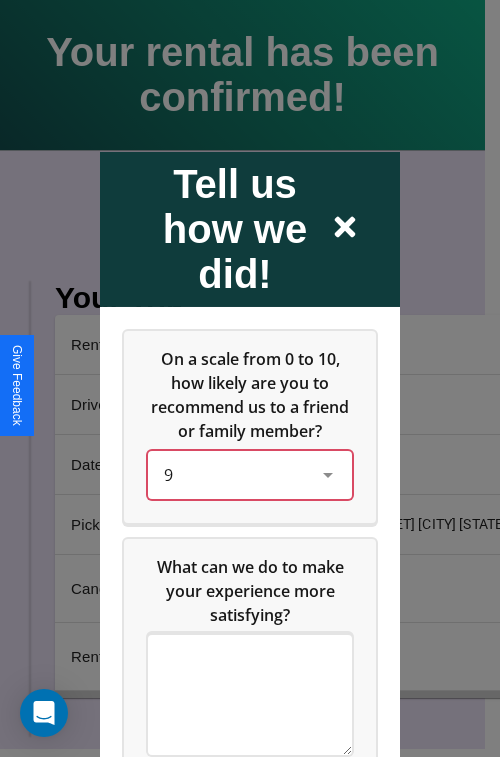 click on "9" at bounding box center [234, 474] 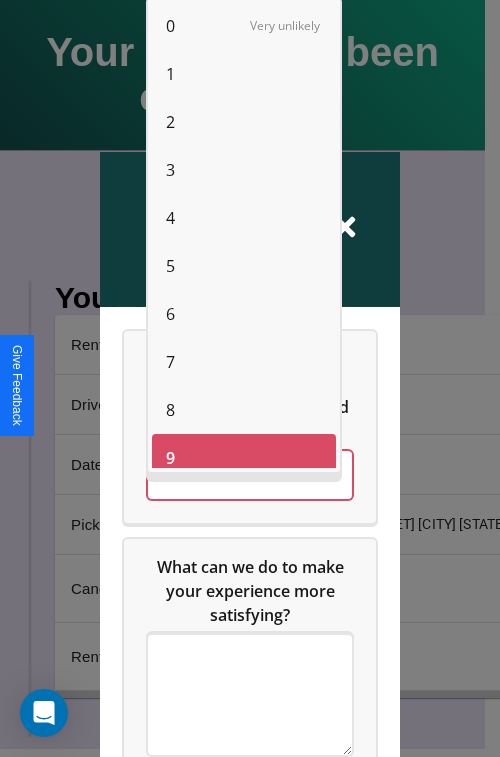 scroll, scrollTop: 14, scrollLeft: 0, axis: vertical 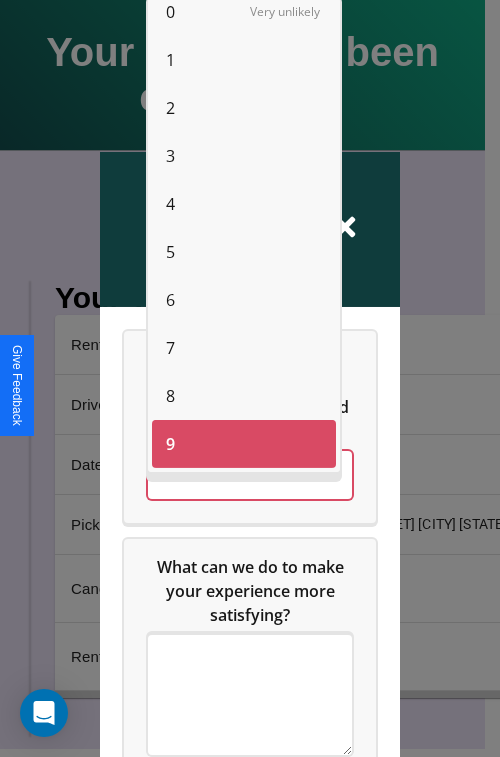 click on "6" at bounding box center [170, 300] 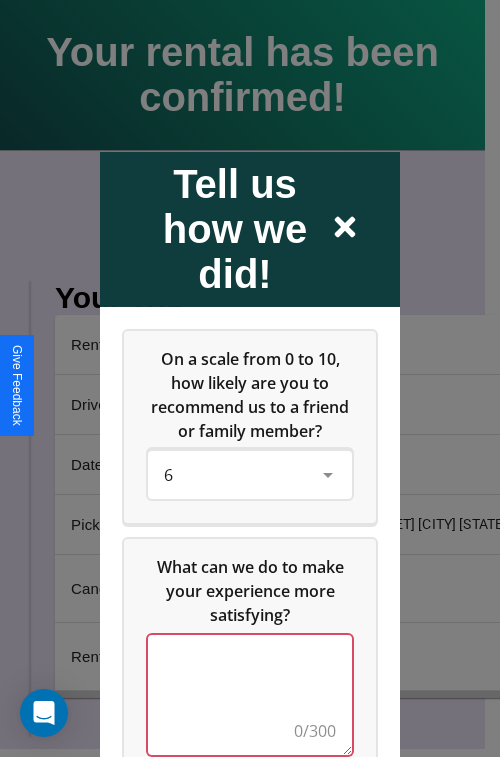 click at bounding box center (250, 694) 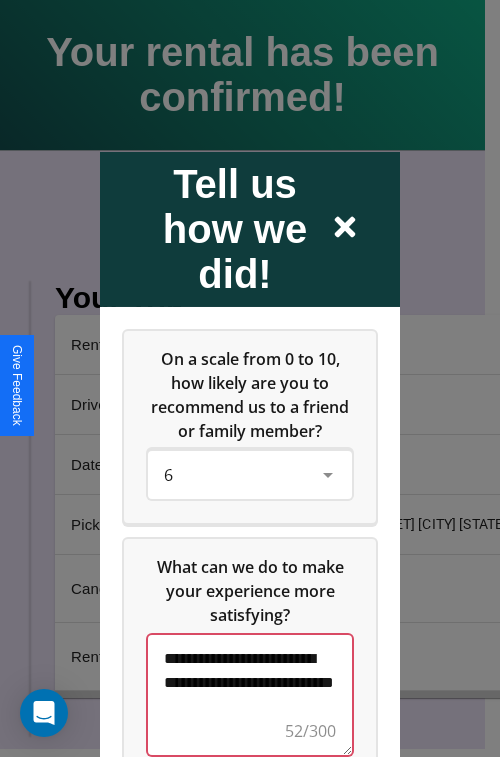 scroll, scrollTop: 5, scrollLeft: 0, axis: vertical 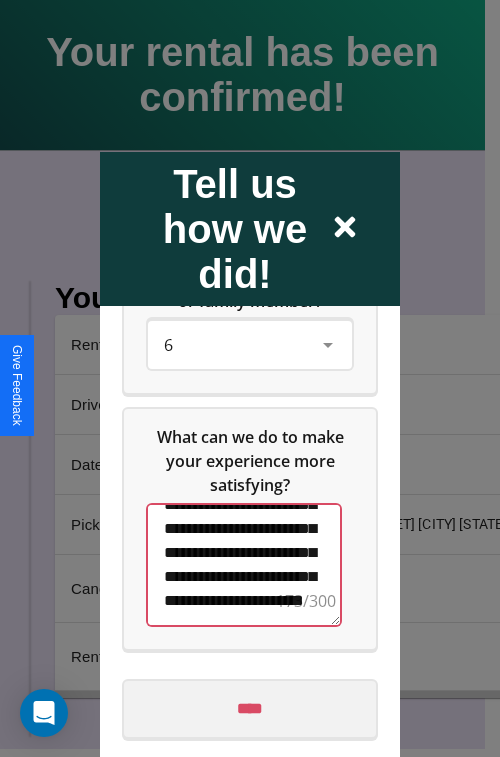 type on "**********" 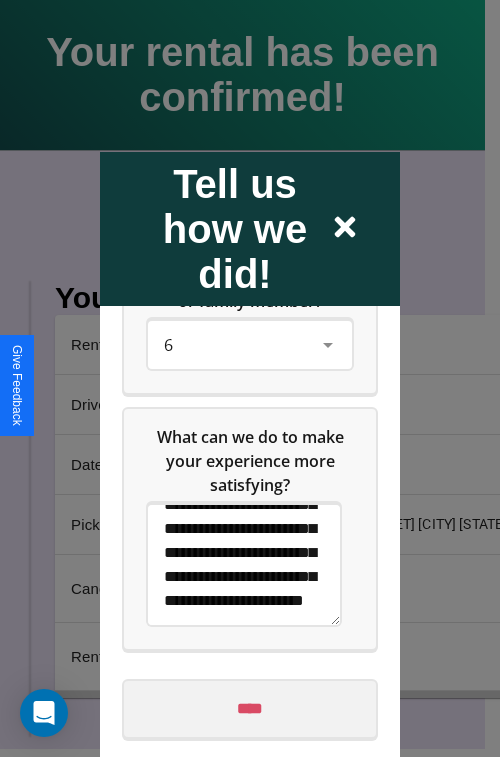 click on "****" at bounding box center (250, 708) 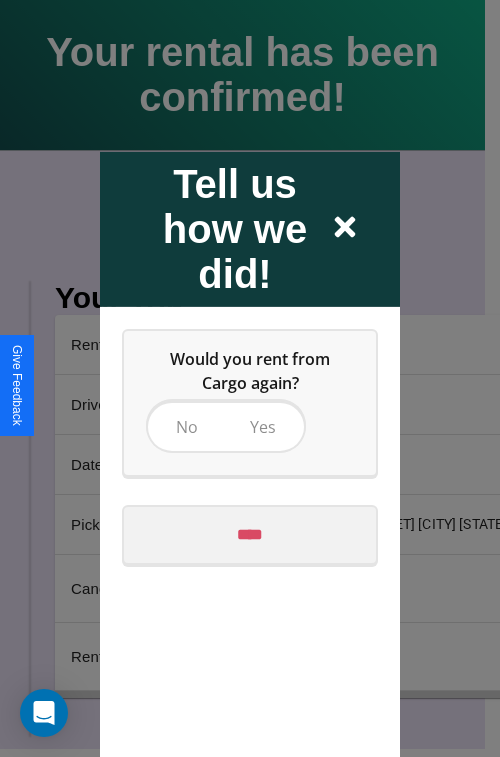 scroll, scrollTop: 0, scrollLeft: 0, axis: both 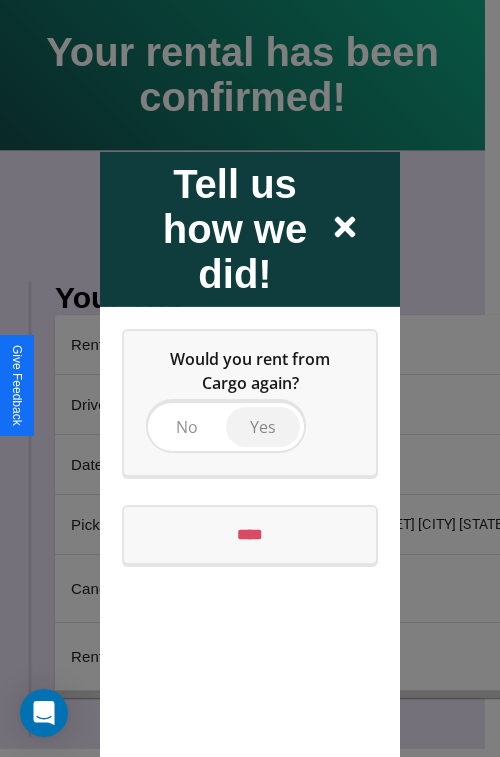 click on "Yes" at bounding box center [263, 426] 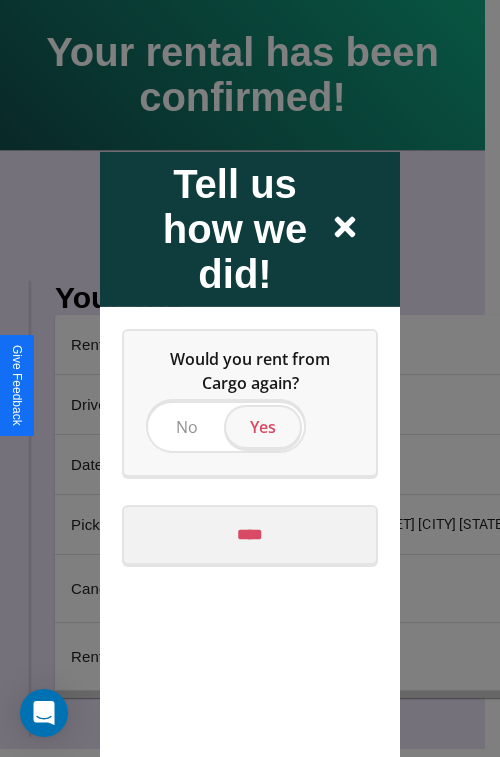 click on "****" at bounding box center [250, 534] 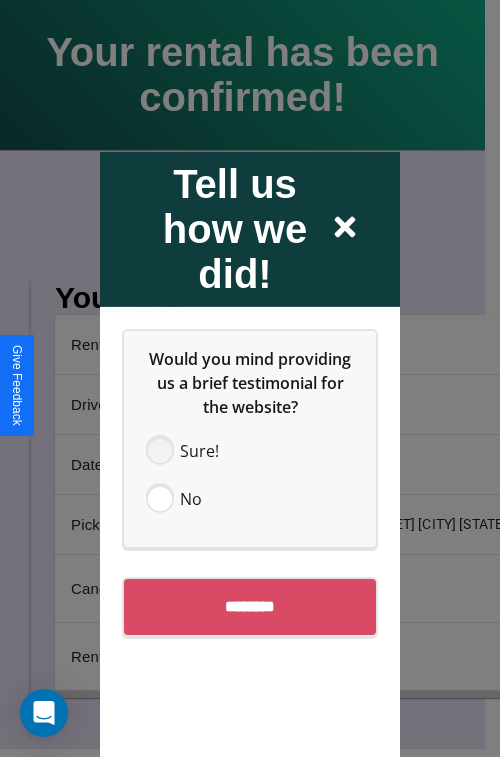 click at bounding box center (160, 450) 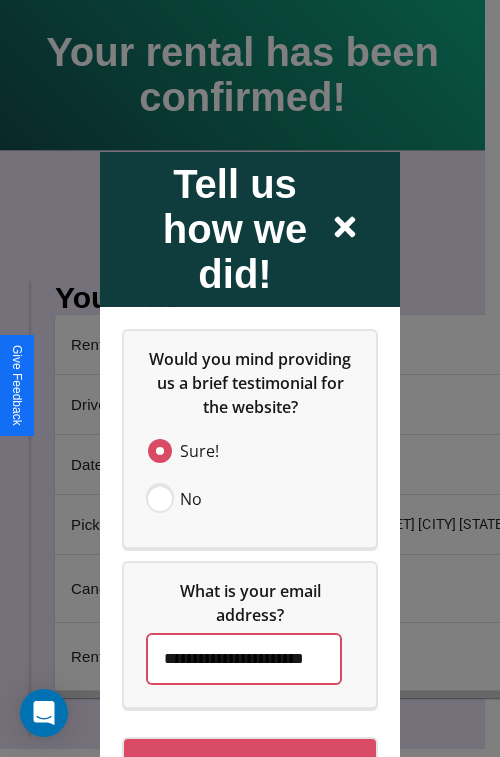 scroll, scrollTop: 0, scrollLeft: 35, axis: horizontal 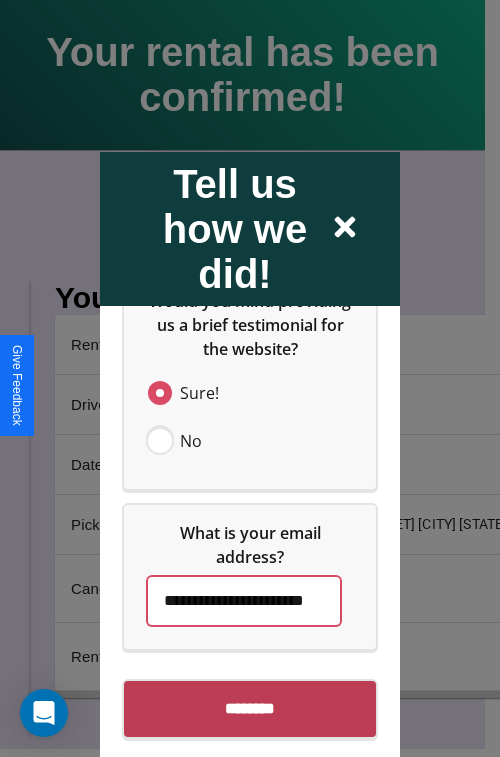 type on "**********" 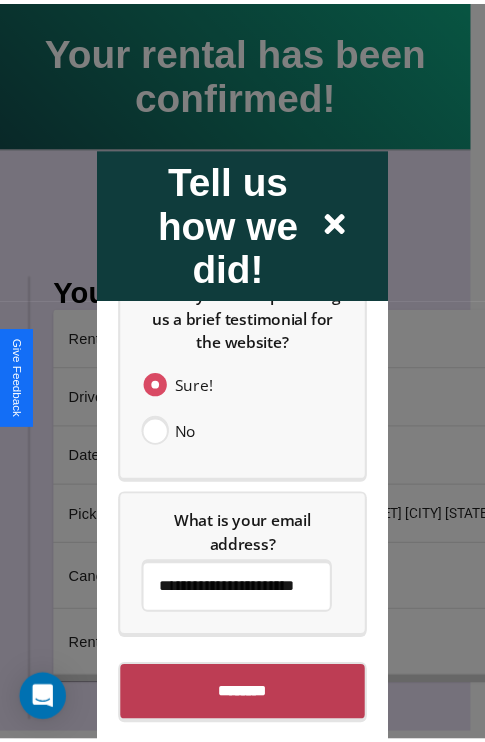 scroll, scrollTop: 0, scrollLeft: 0, axis: both 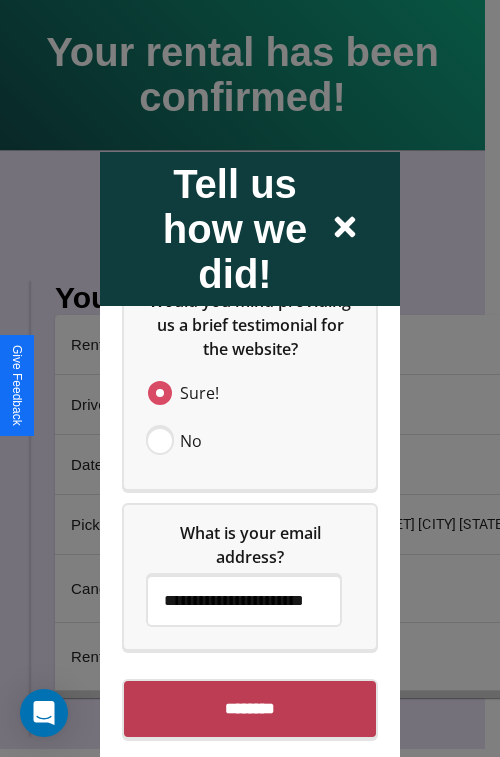 click on "********" at bounding box center (250, 708) 